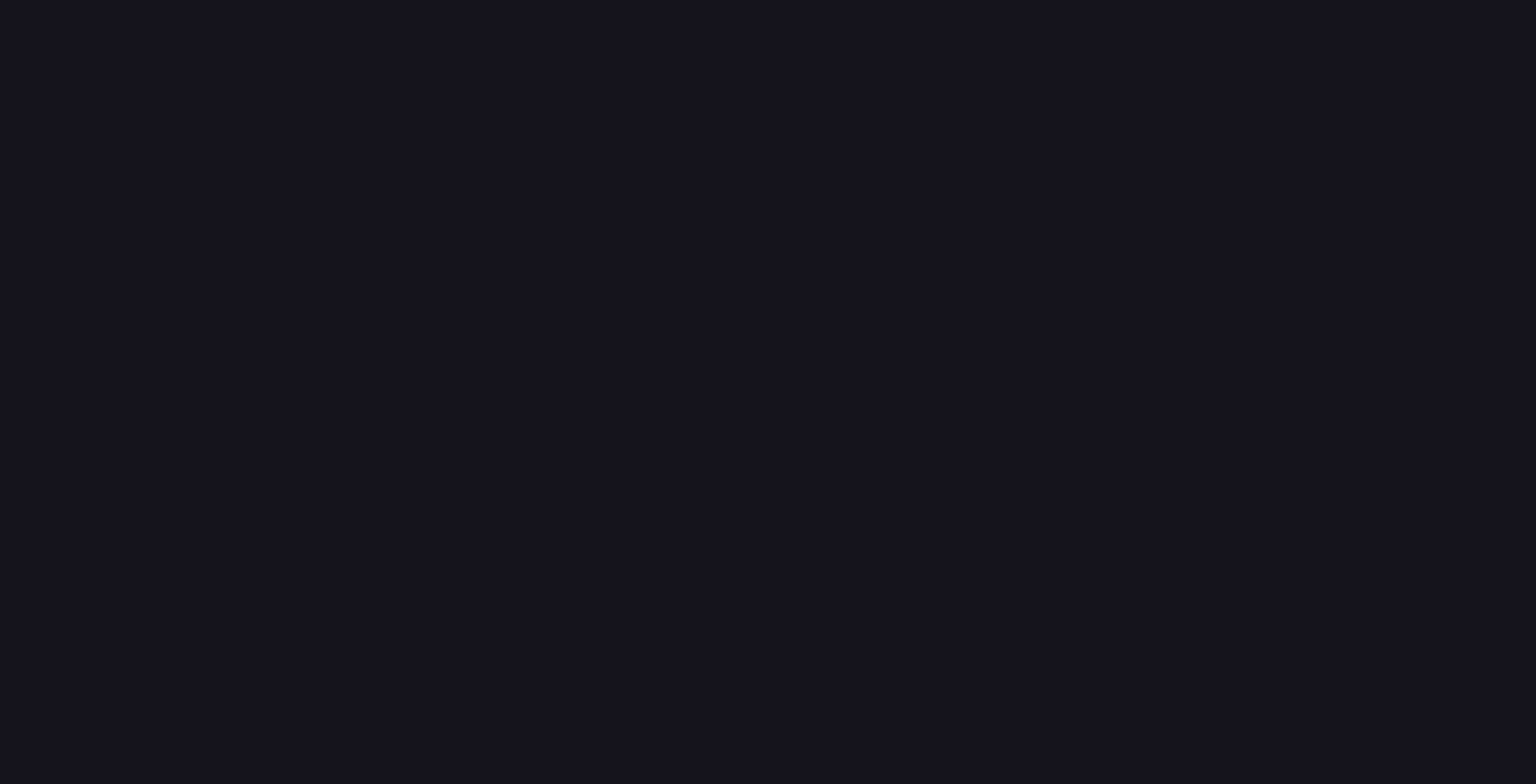 scroll, scrollTop: 0, scrollLeft: 0, axis: both 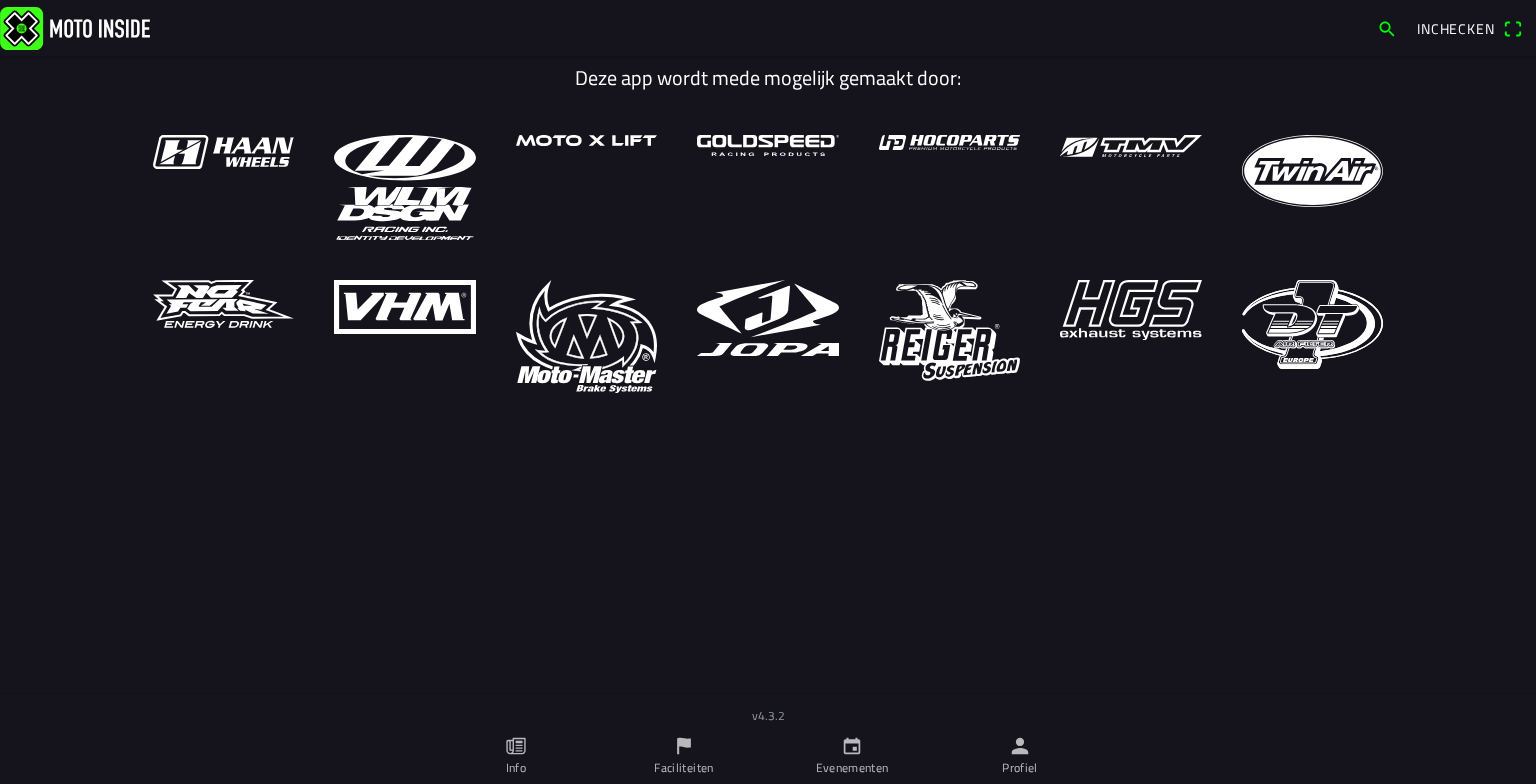 click 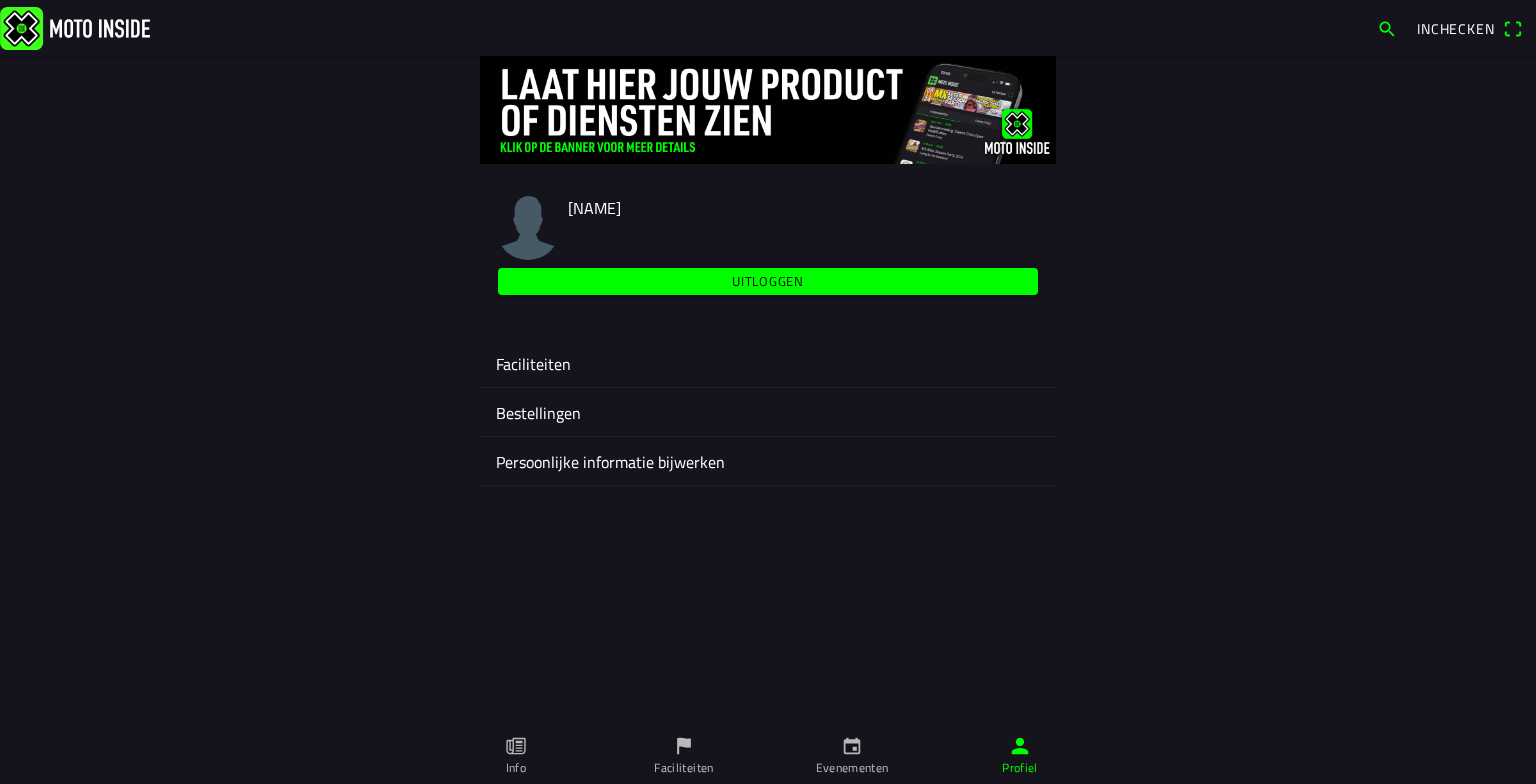 click on "Faciliteiten" 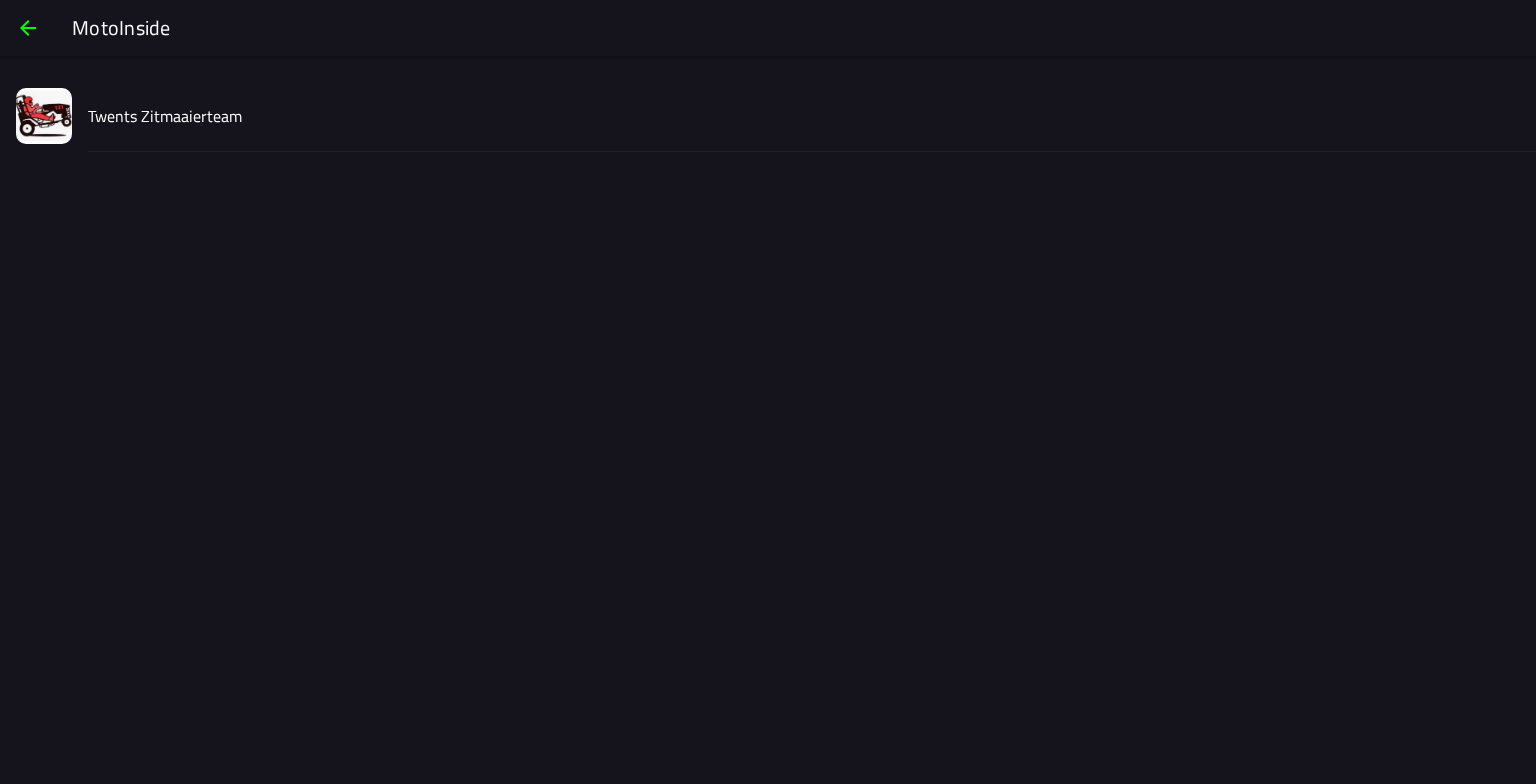click on "Twents Zitmaaierteam" 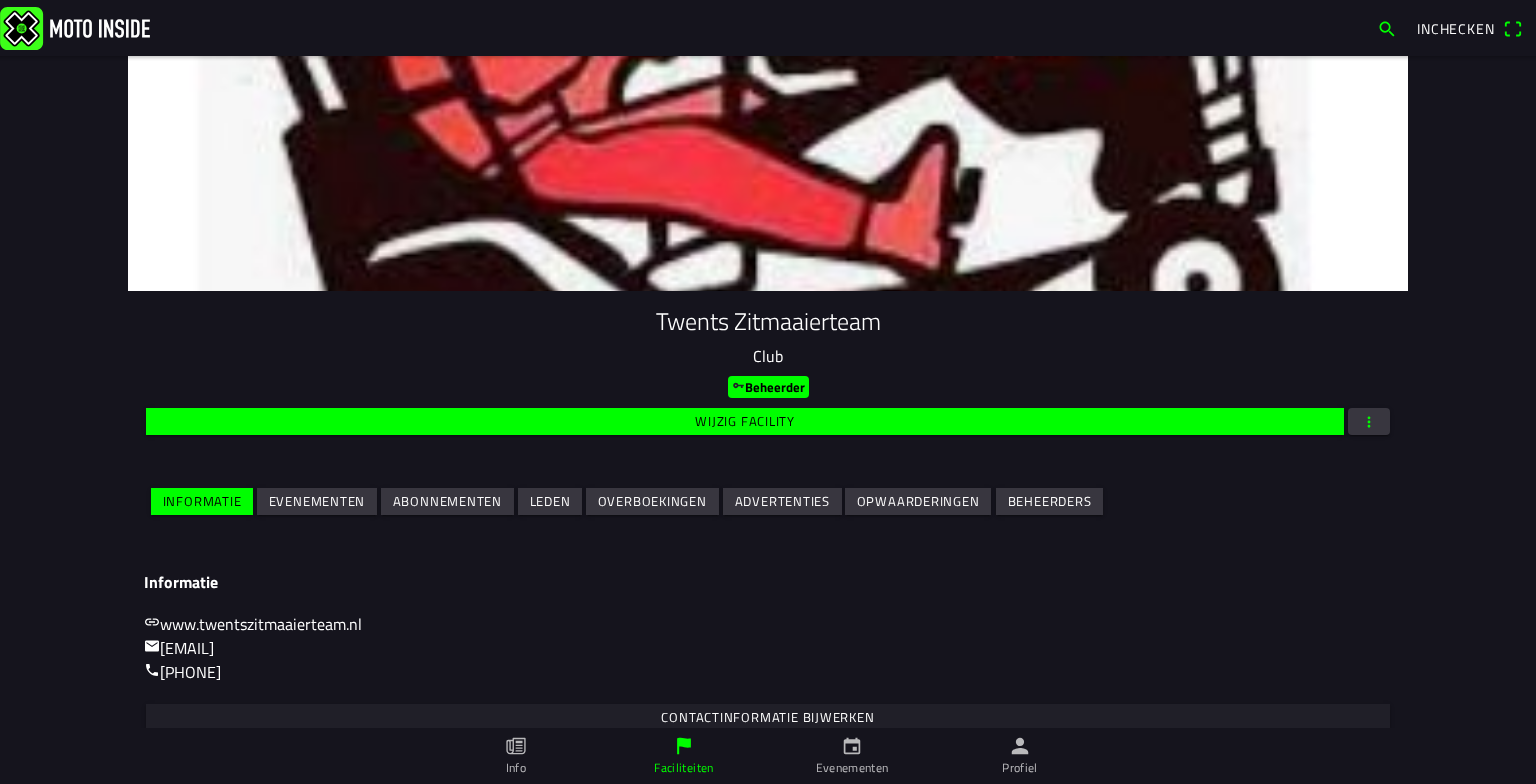 click on "Informatie   Evenementen   Abonnementen   Leden   Overboekingen   Advertenties   Opwaarderingen   Beheerders" at bounding box center [768, 501] 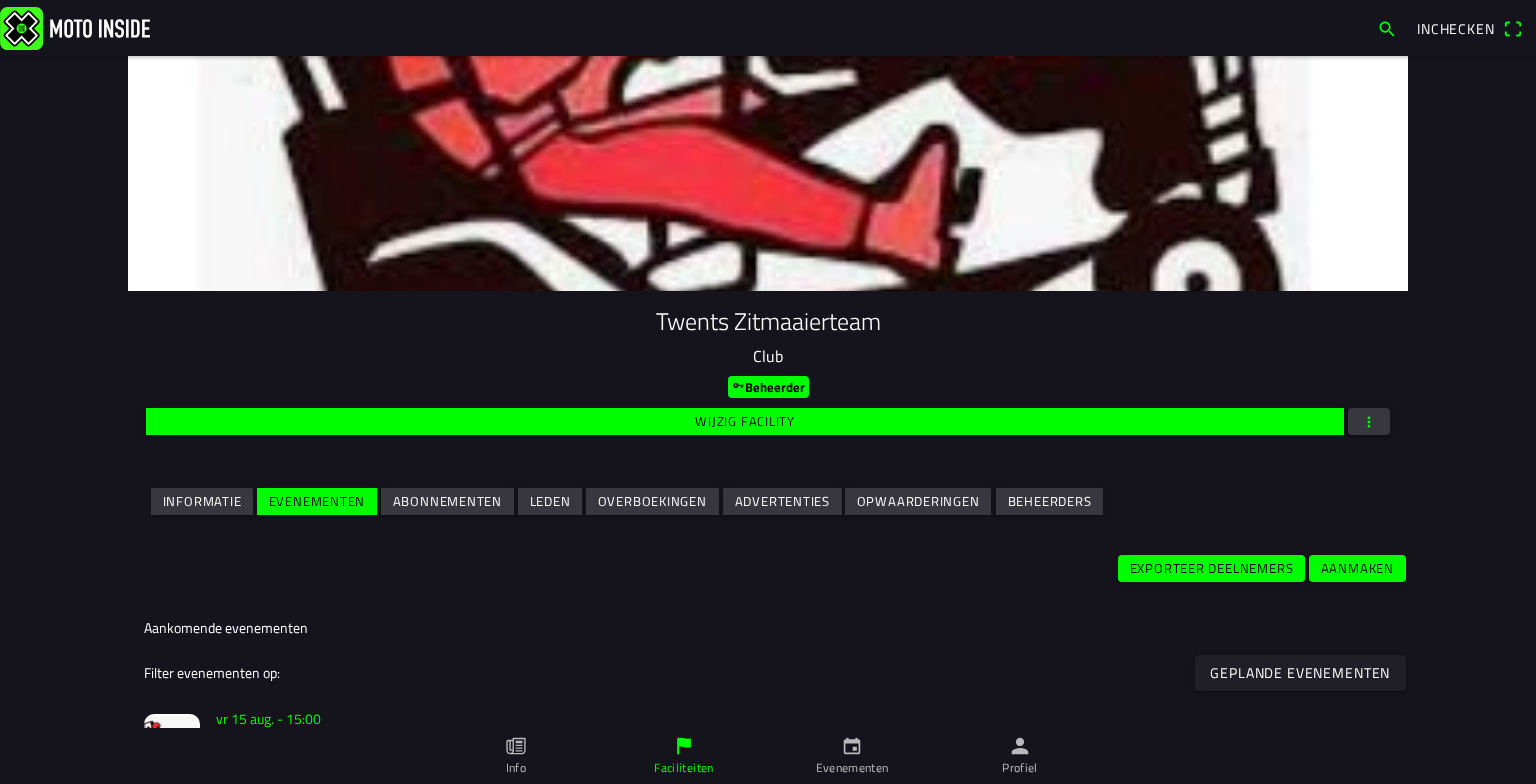 click on "vr 15 aug. - 15:00" 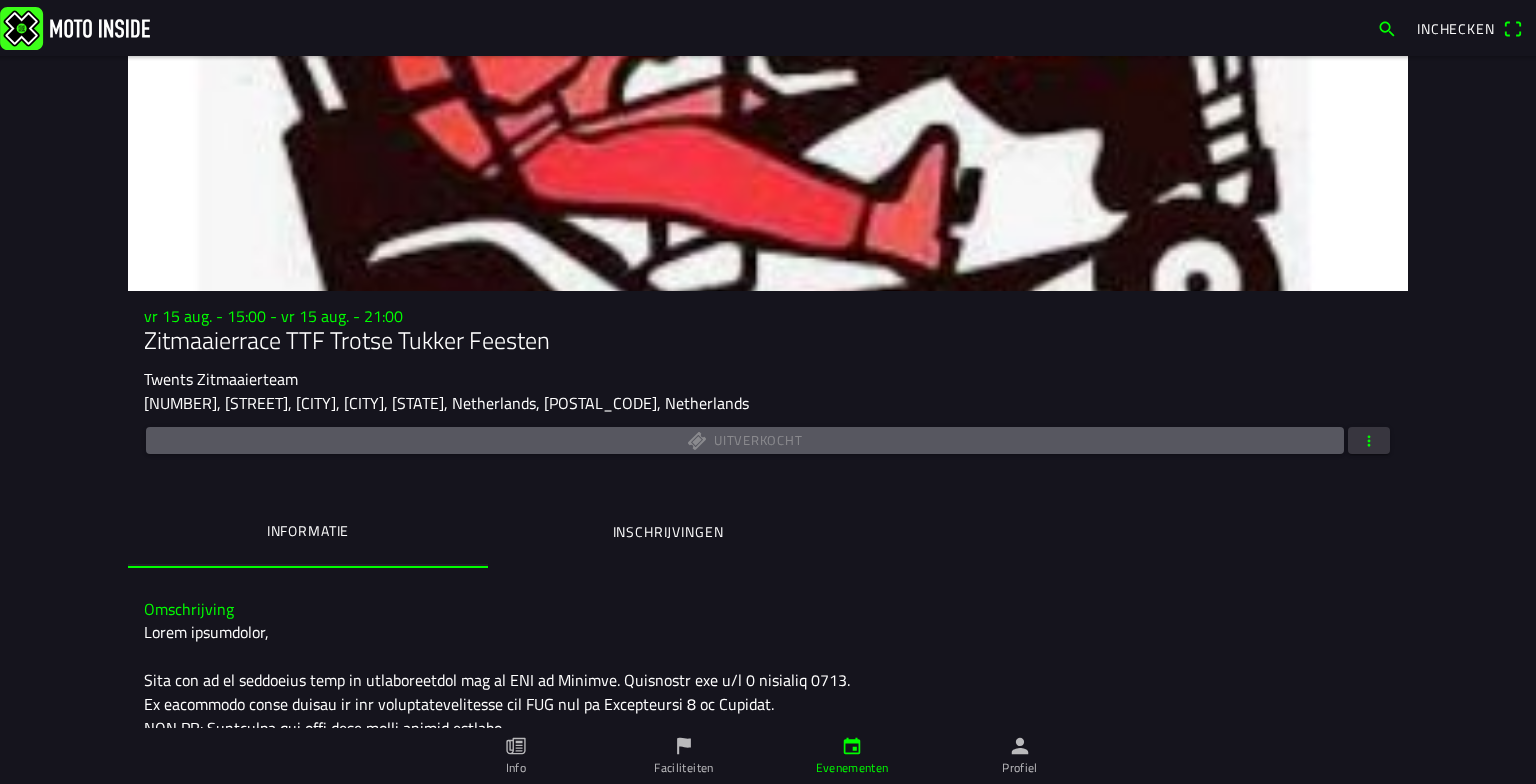 click at bounding box center (1369, 440) 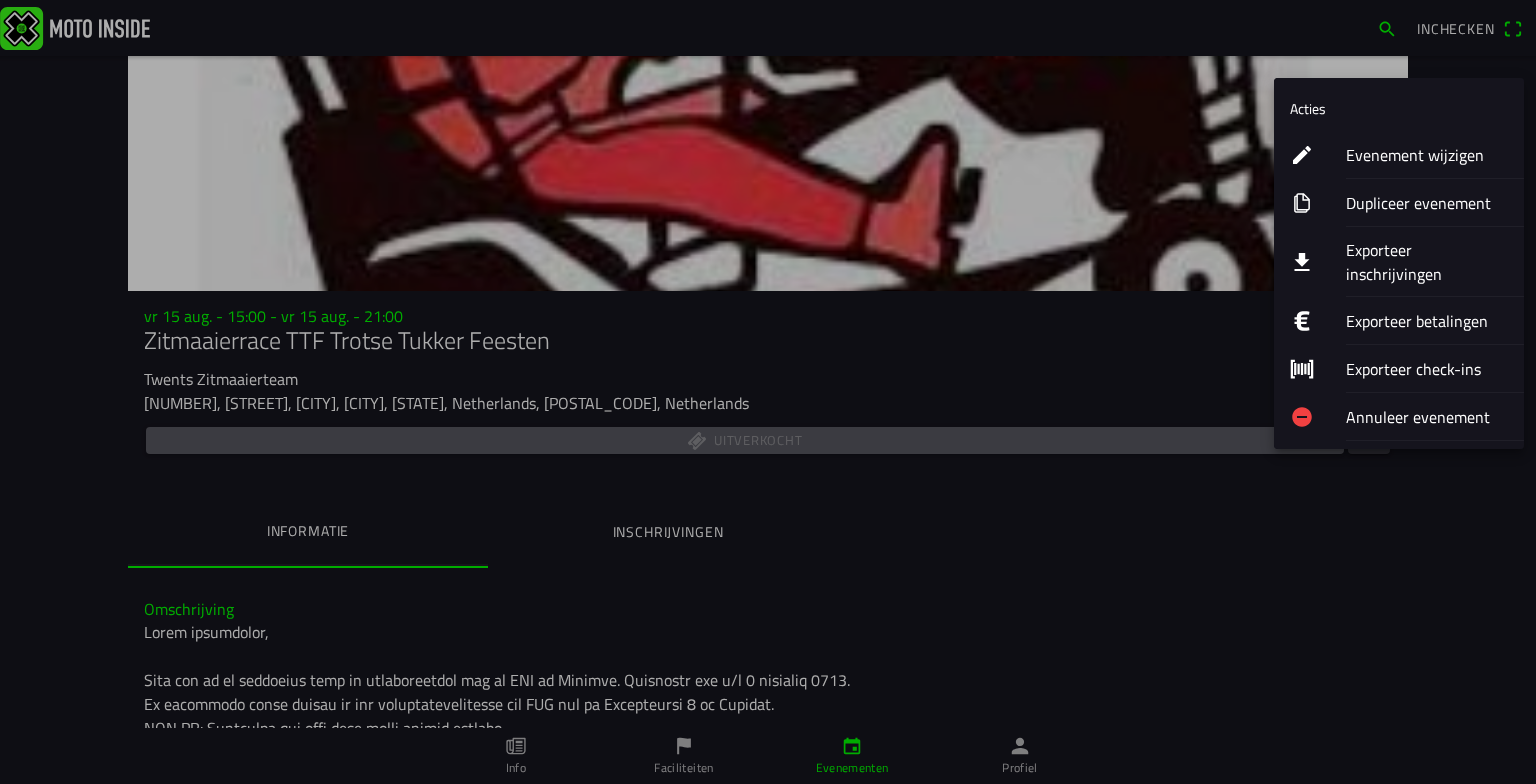 click on "Exporteer inschrijvingen" 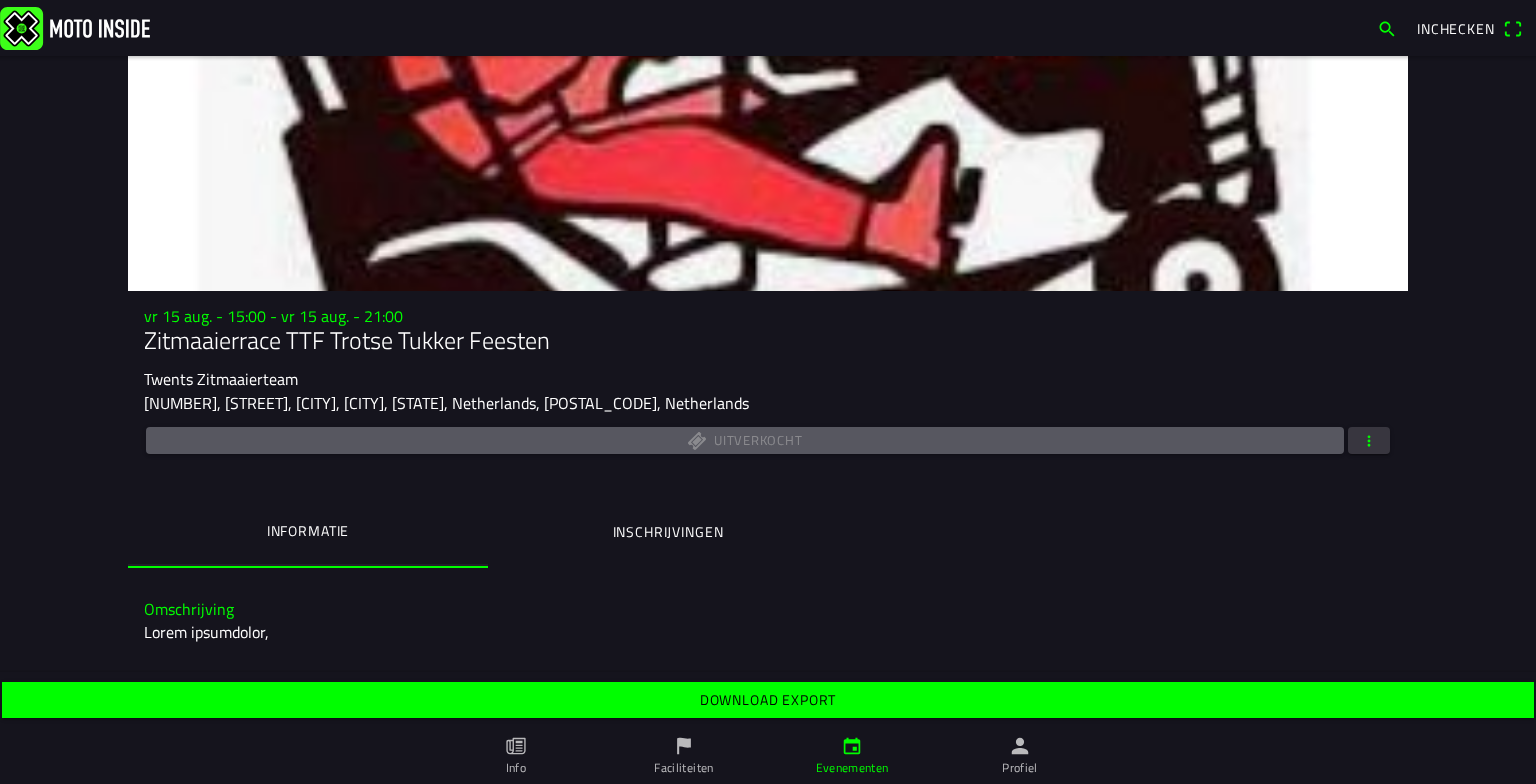 click on "Download export" 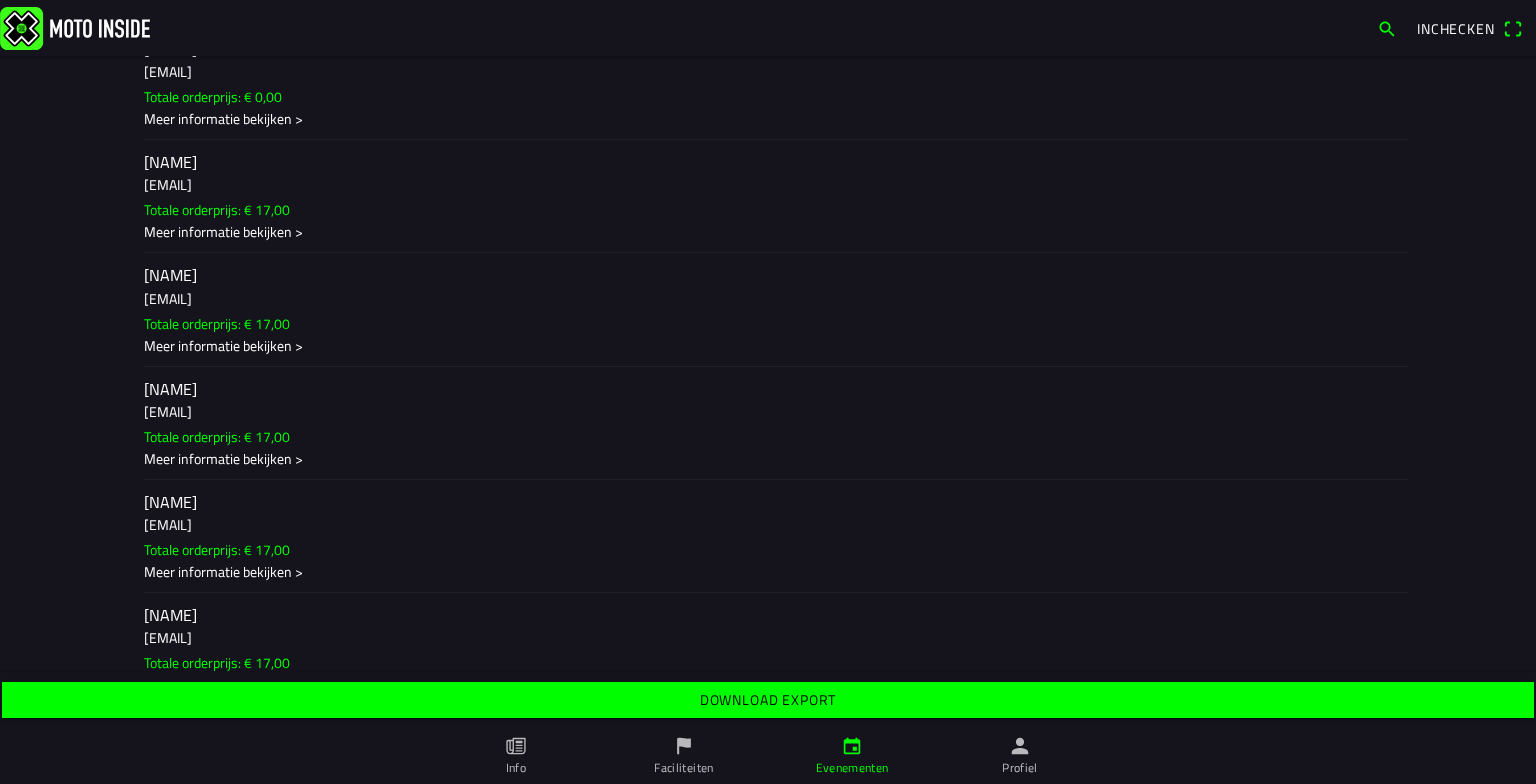 scroll, scrollTop: 1764, scrollLeft: 0, axis: vertical 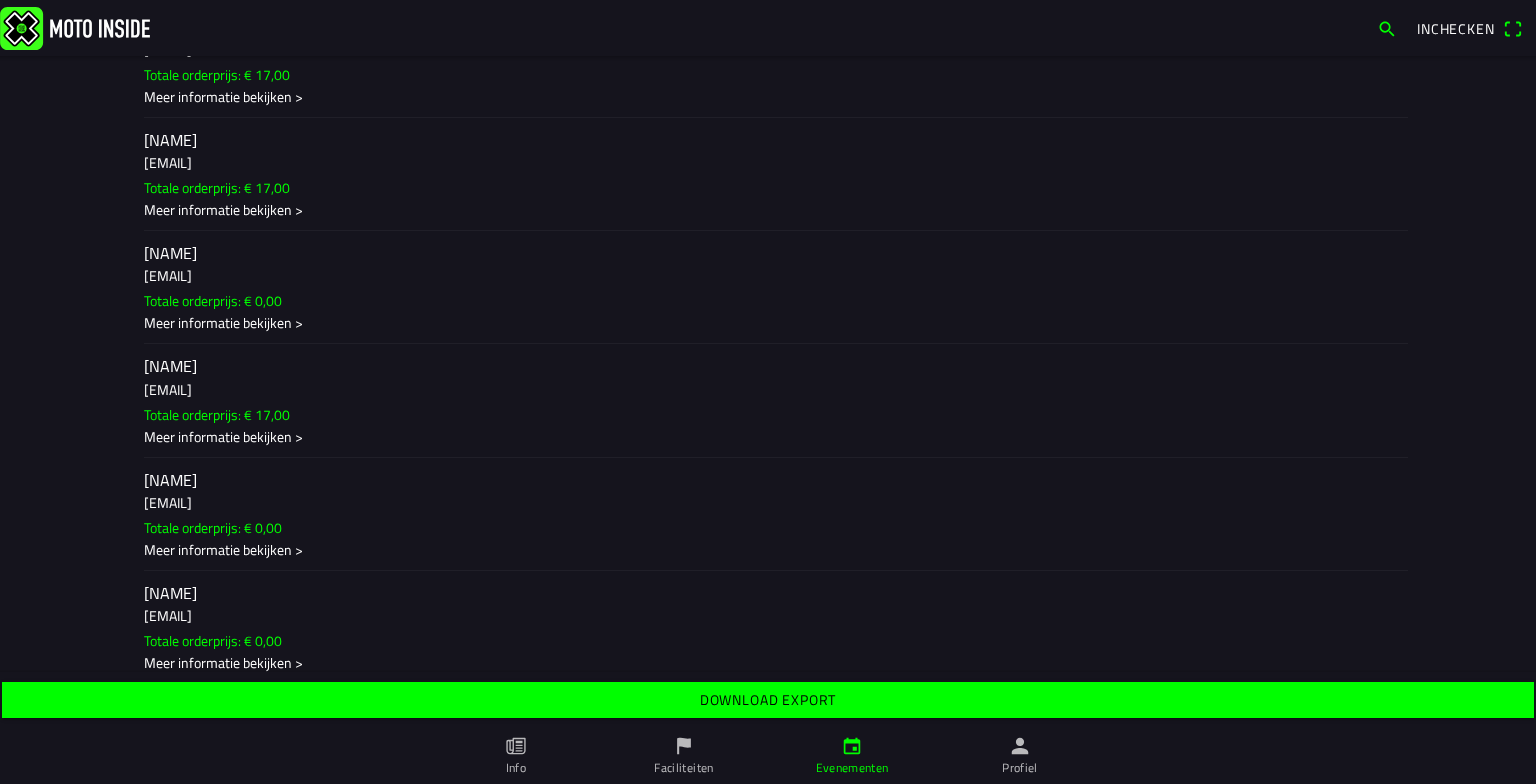 click on "[EMAIL]" 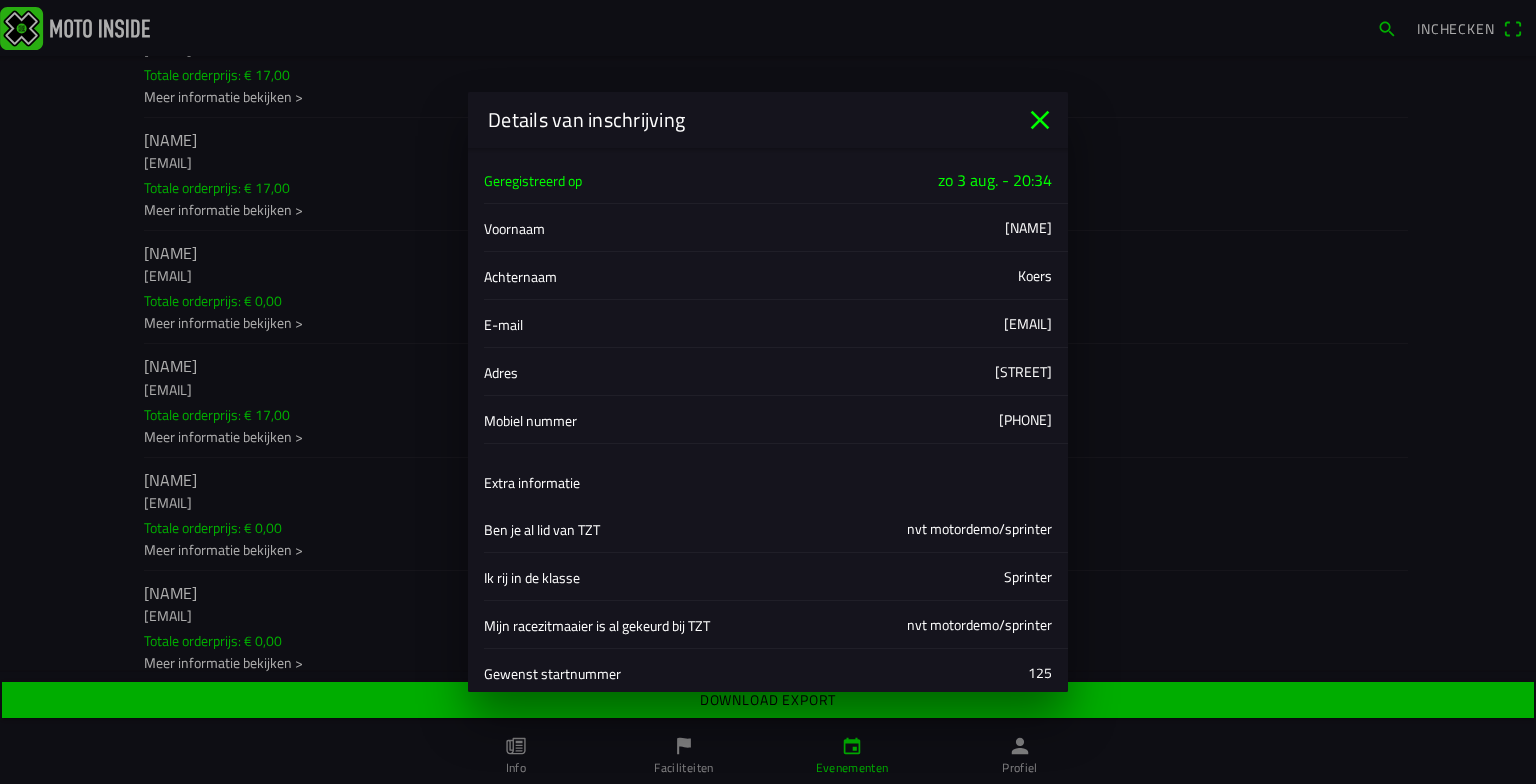 scroll, scrollTop: 391, scrollLeft: 0, axis: vertical 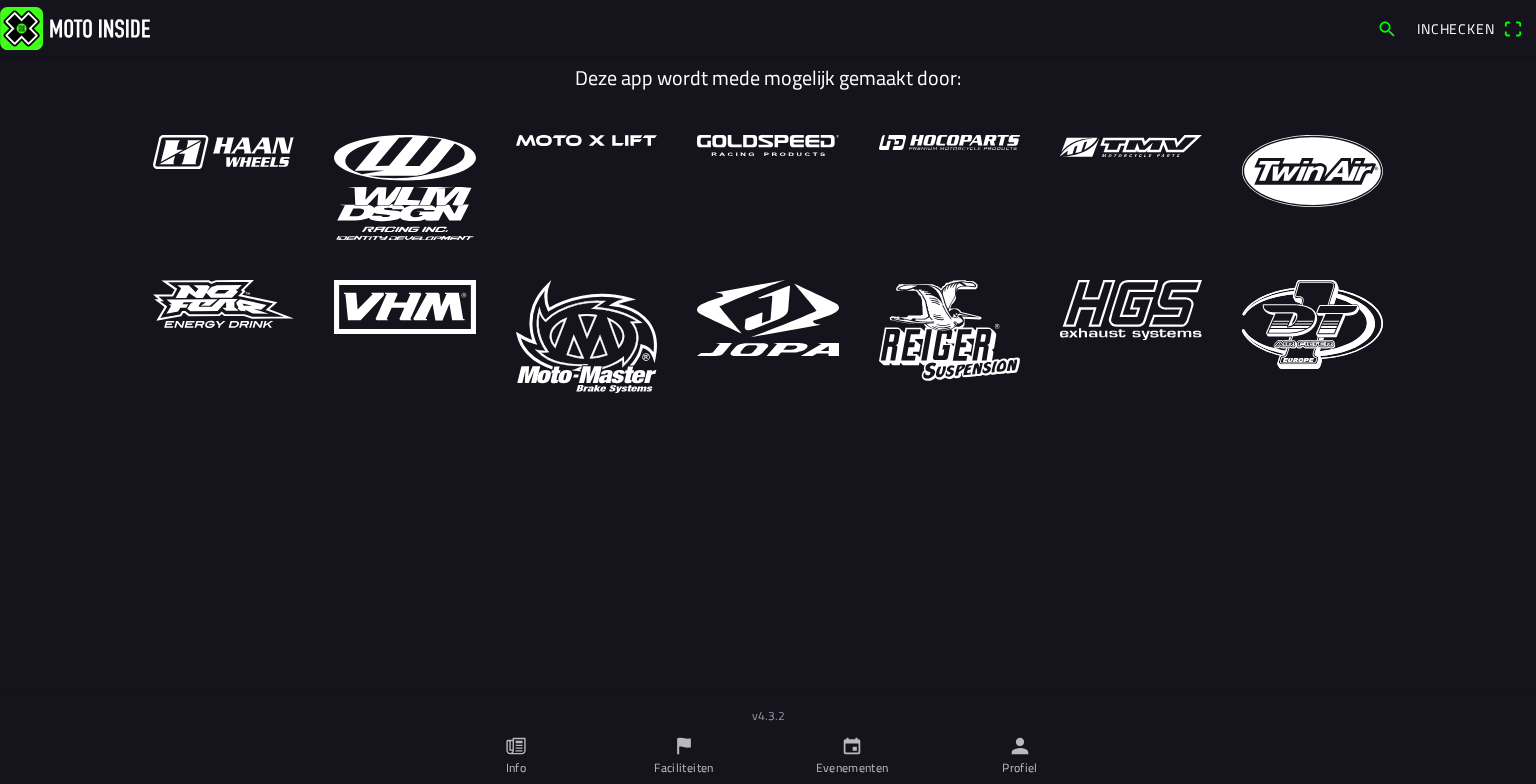 click on "Profiel" 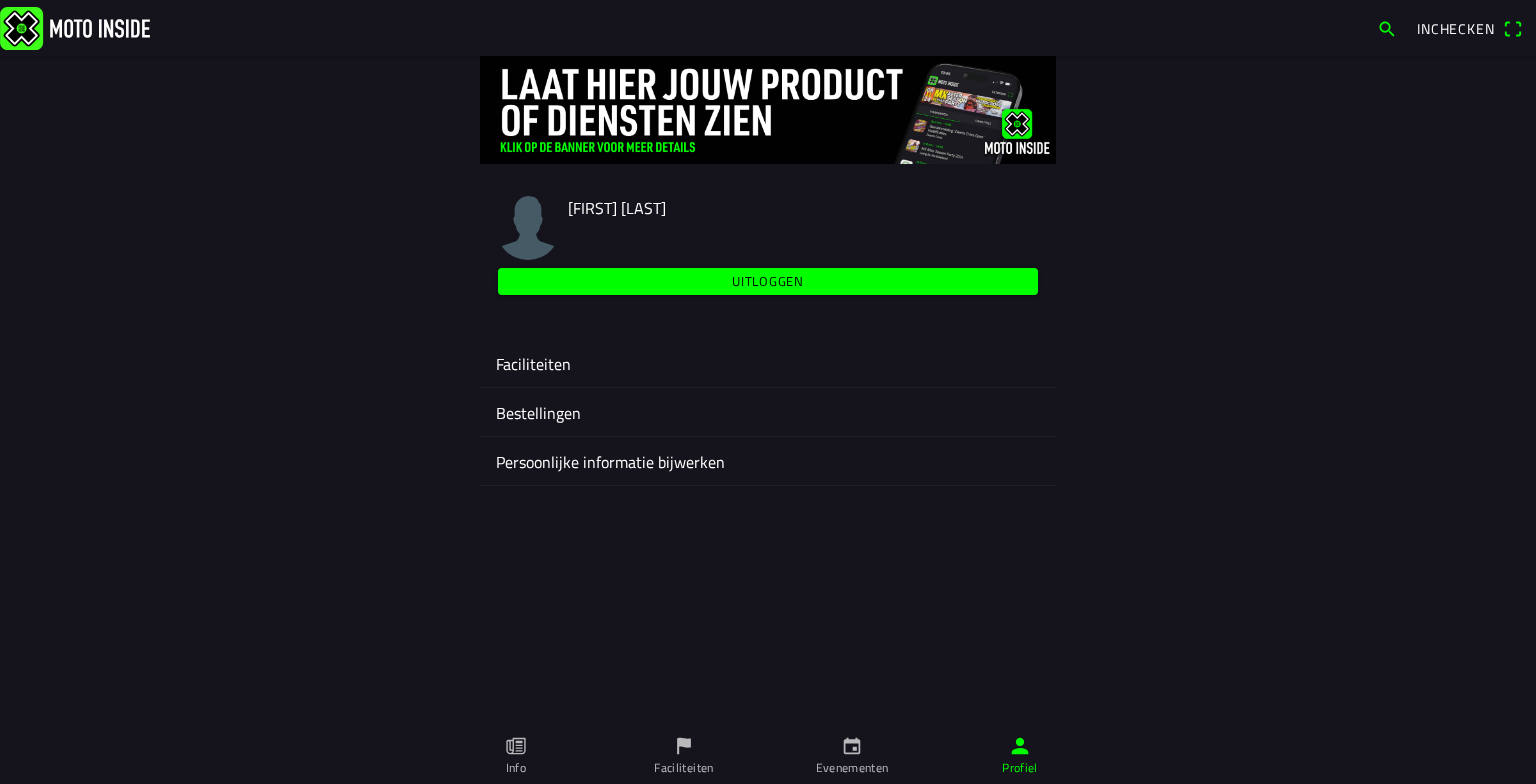 click on "Faciliteiten" 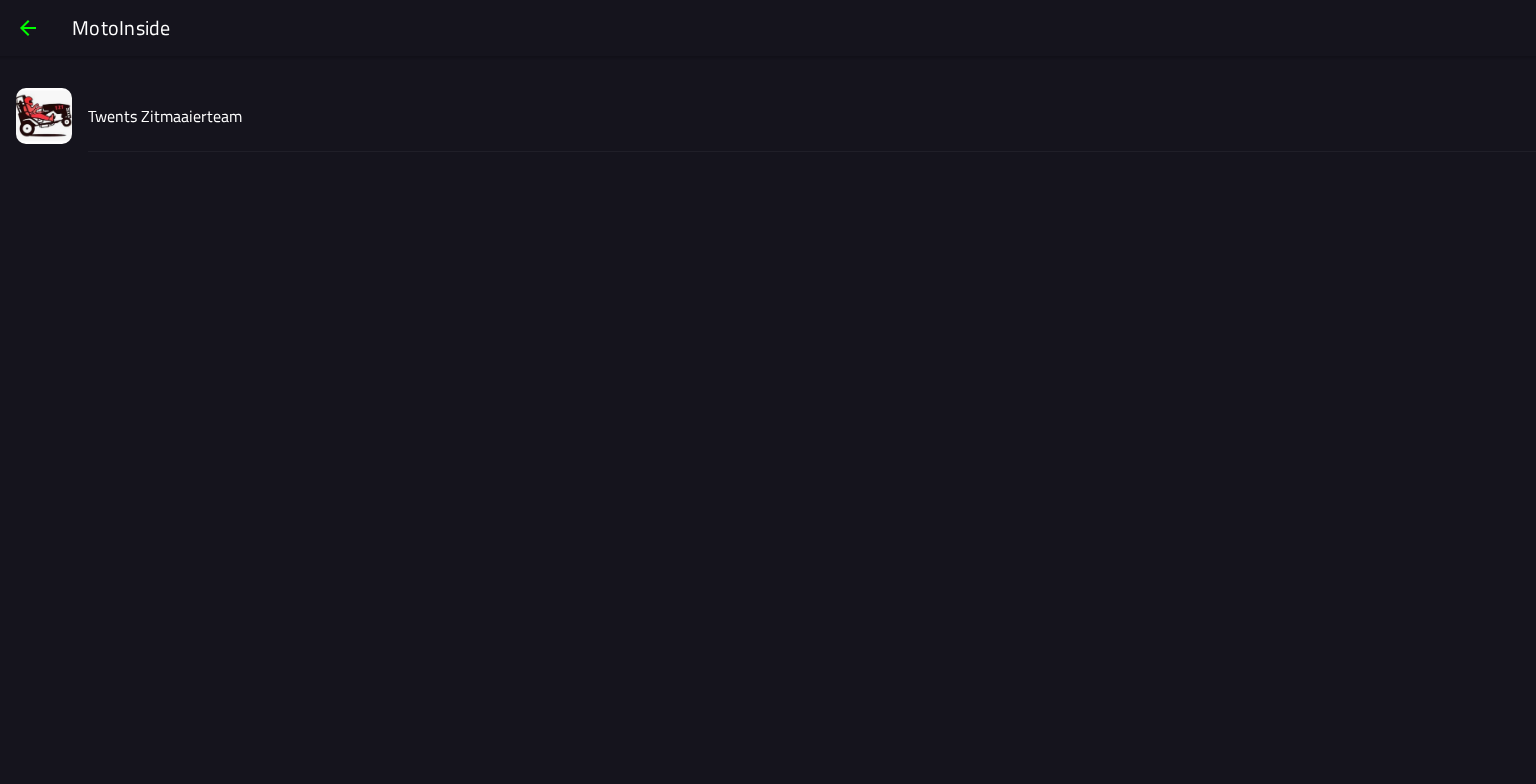 click on "Twents Zitmaaierteam" 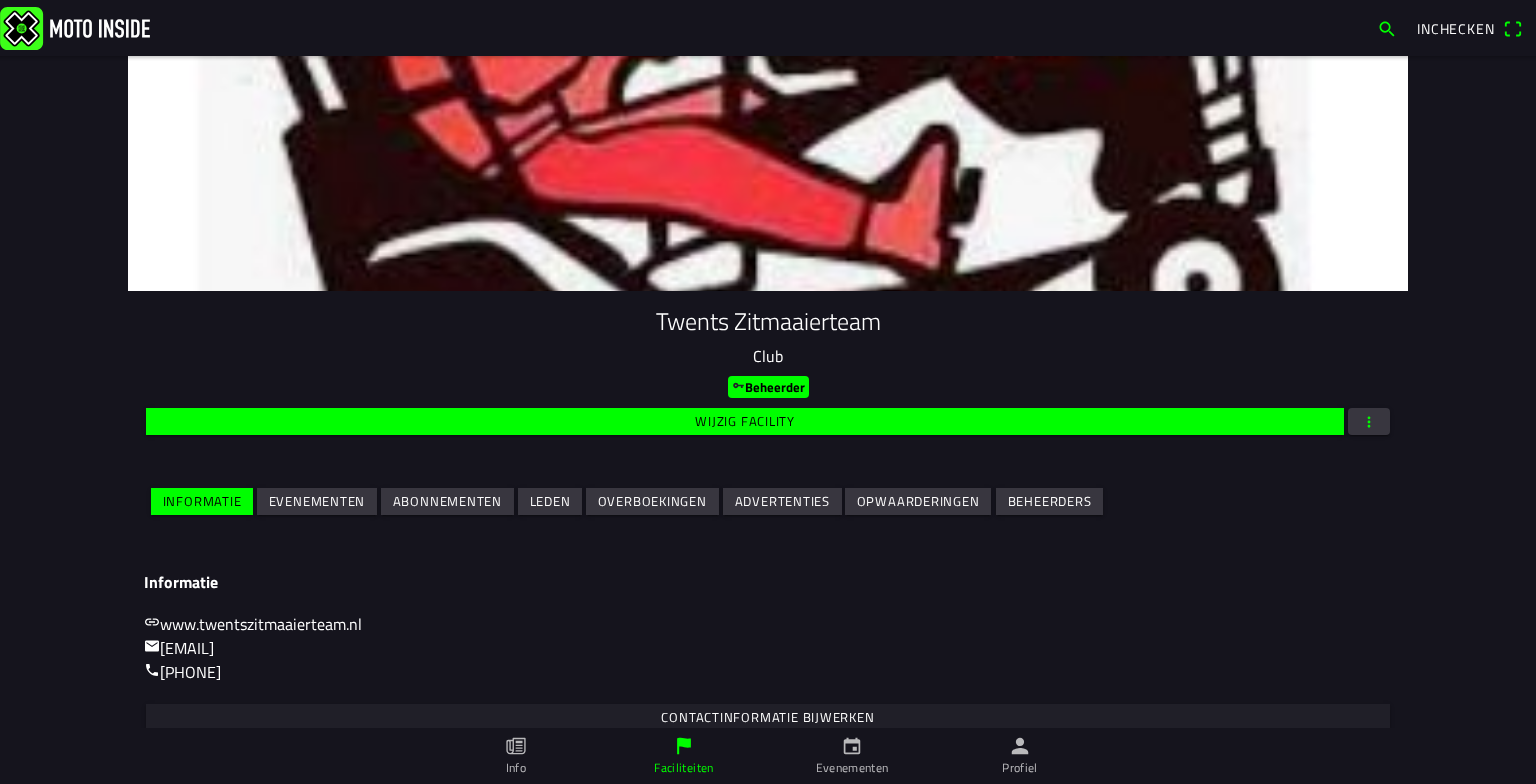 click on "Evenementen" at bounding box center (0, 0) 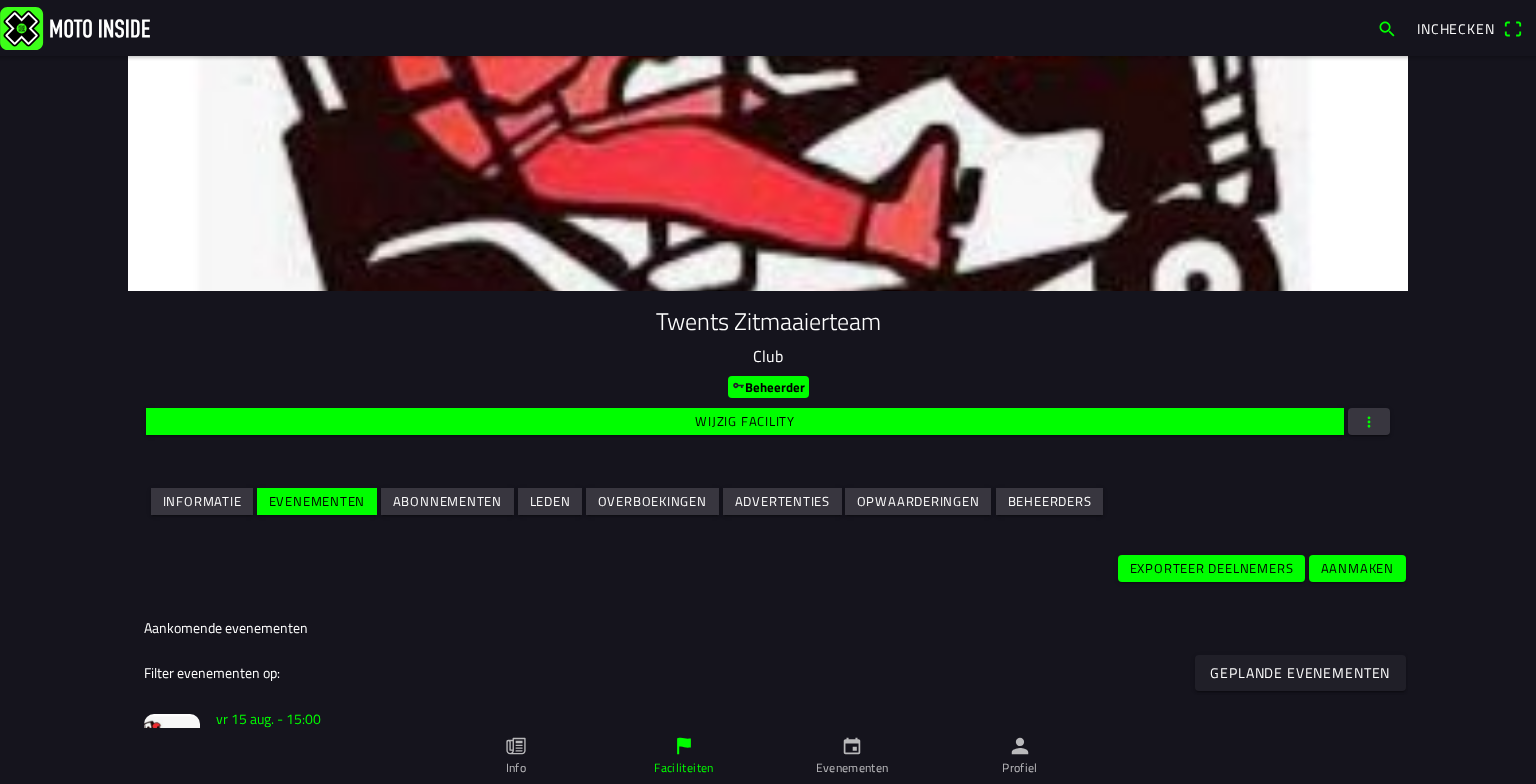 click on "vr 15 aug. - 15:00" 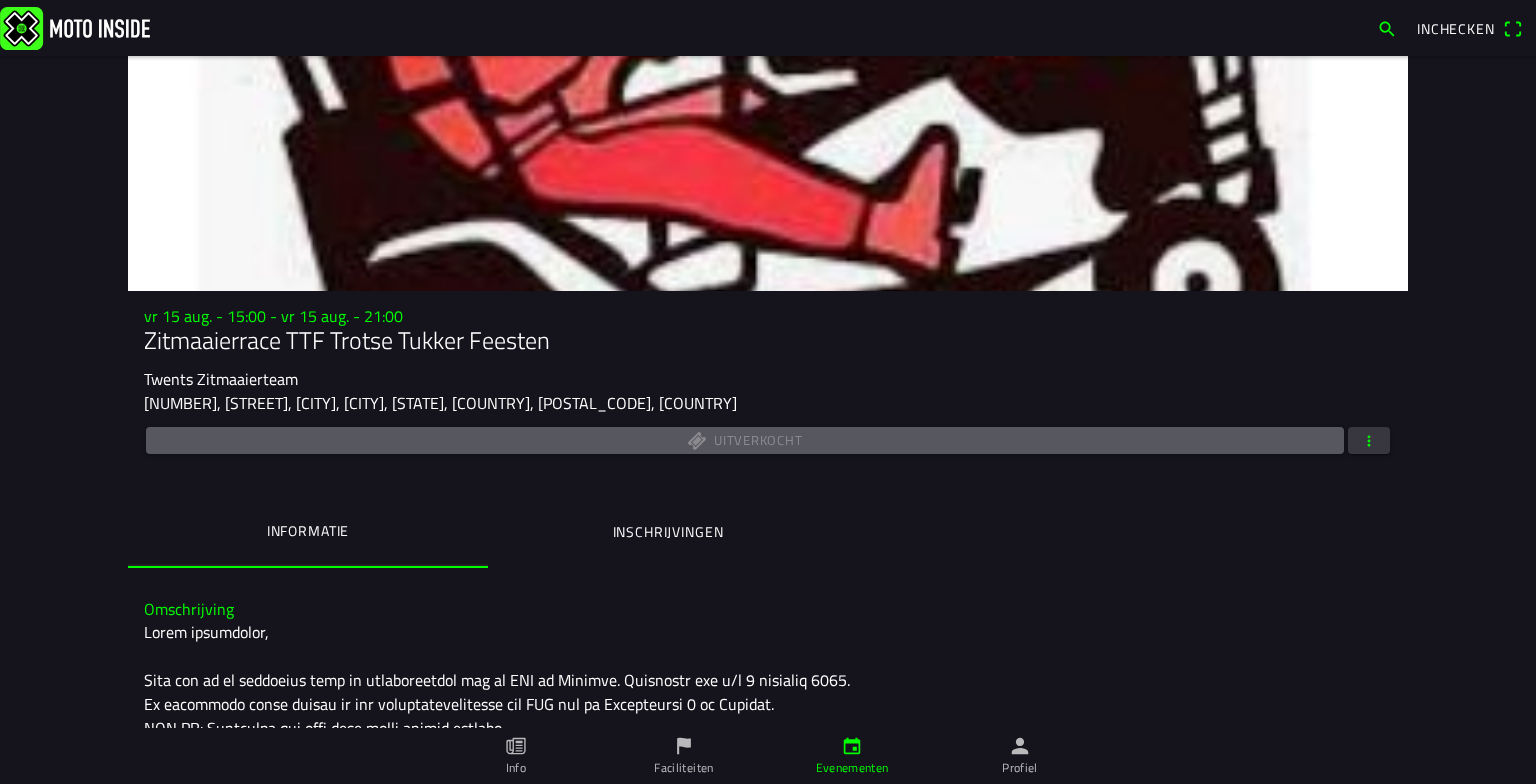 click on "Inschrijvingen" at bounding box center (668, 532) 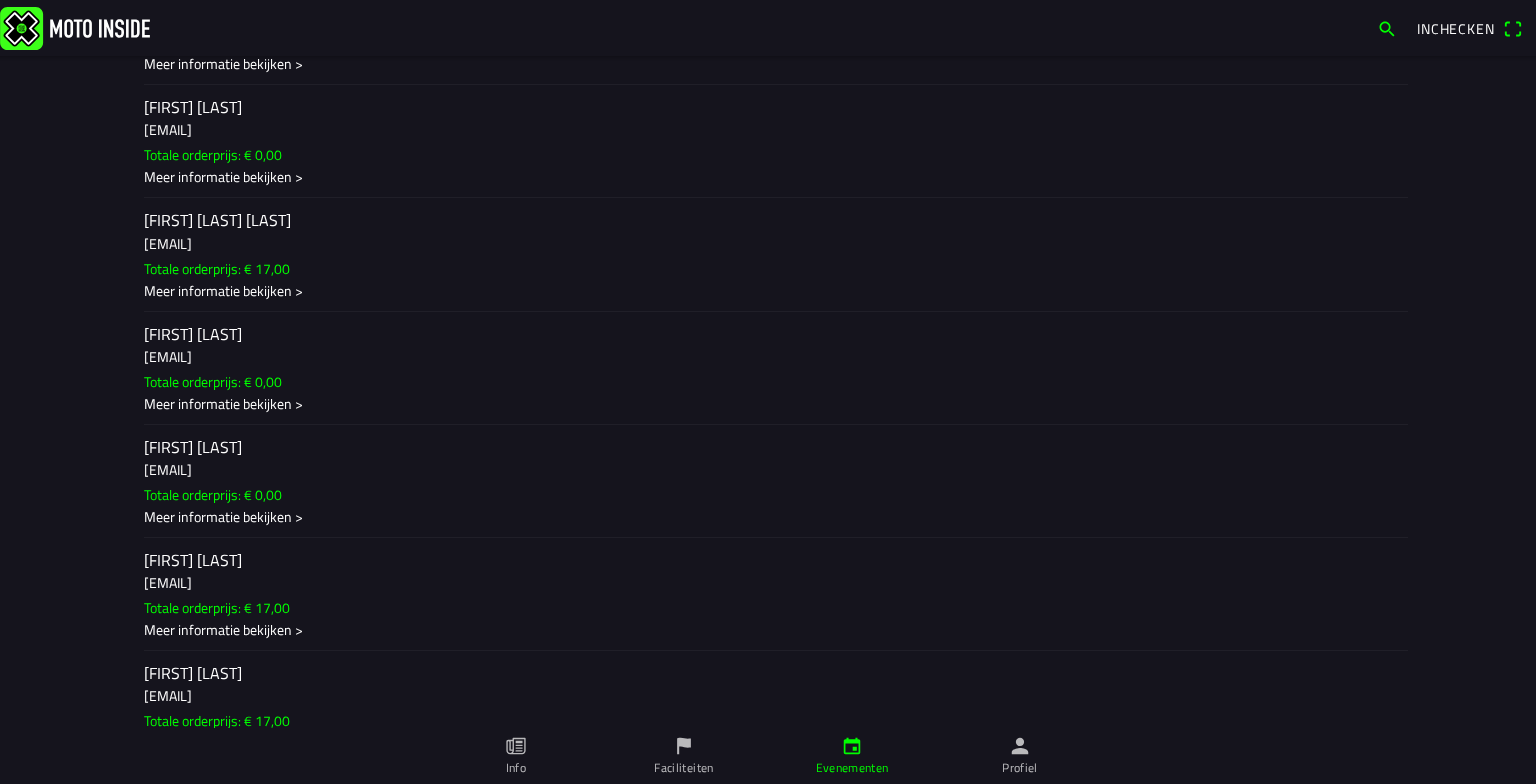 scroll, scrollTop: 2547, scrollLeft: 0, axis: vertical 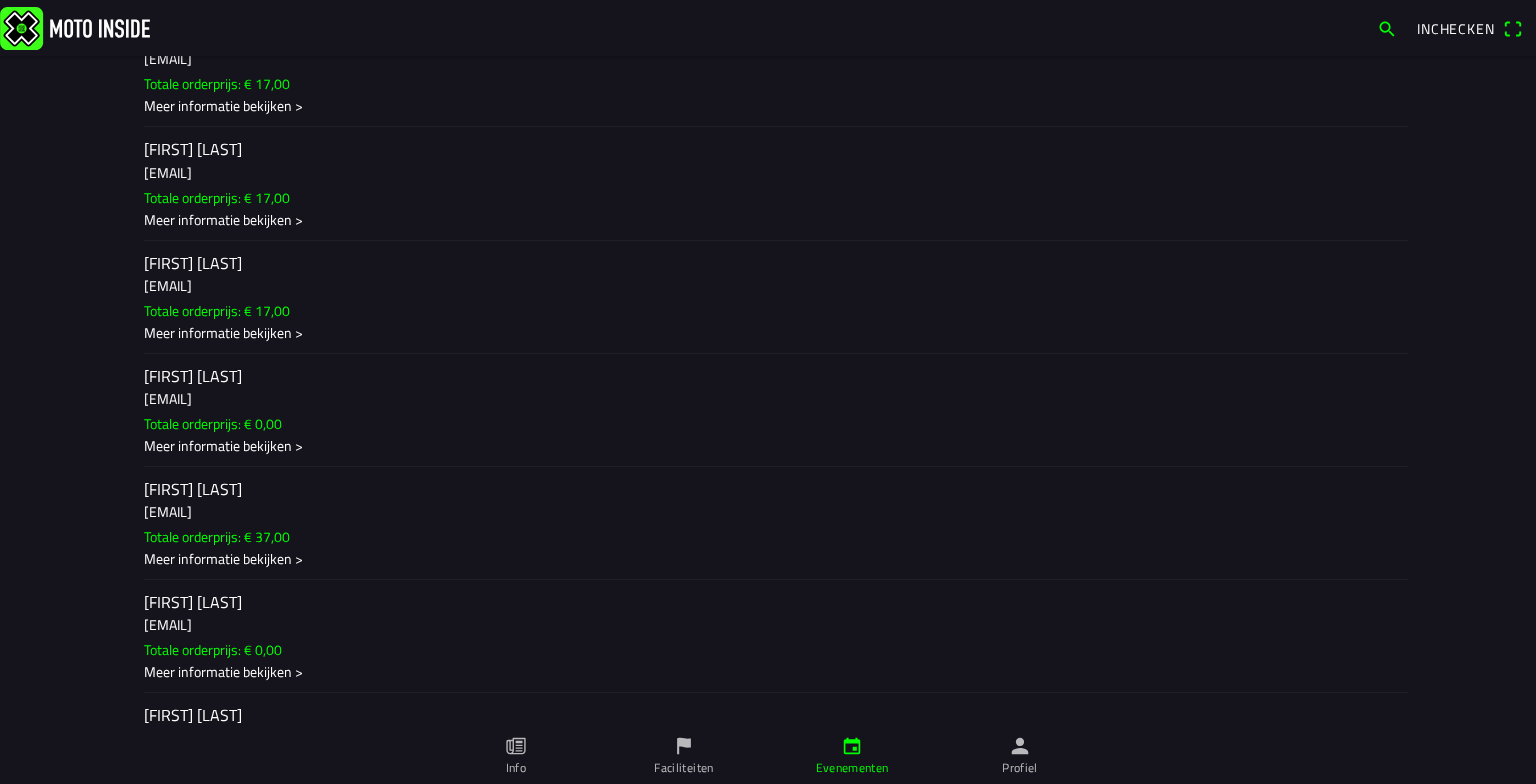 click on "Meer informatie bekijken >" 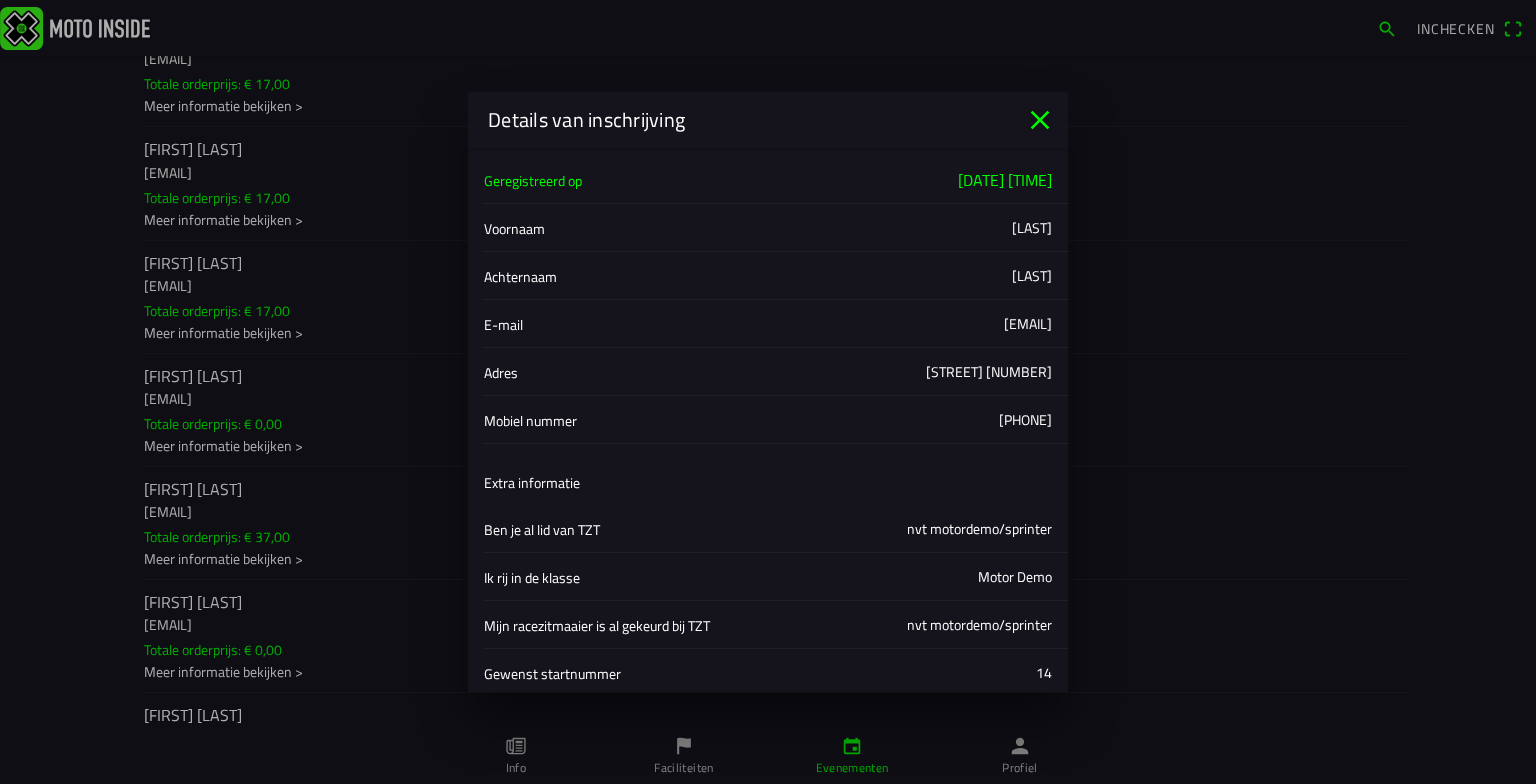 click 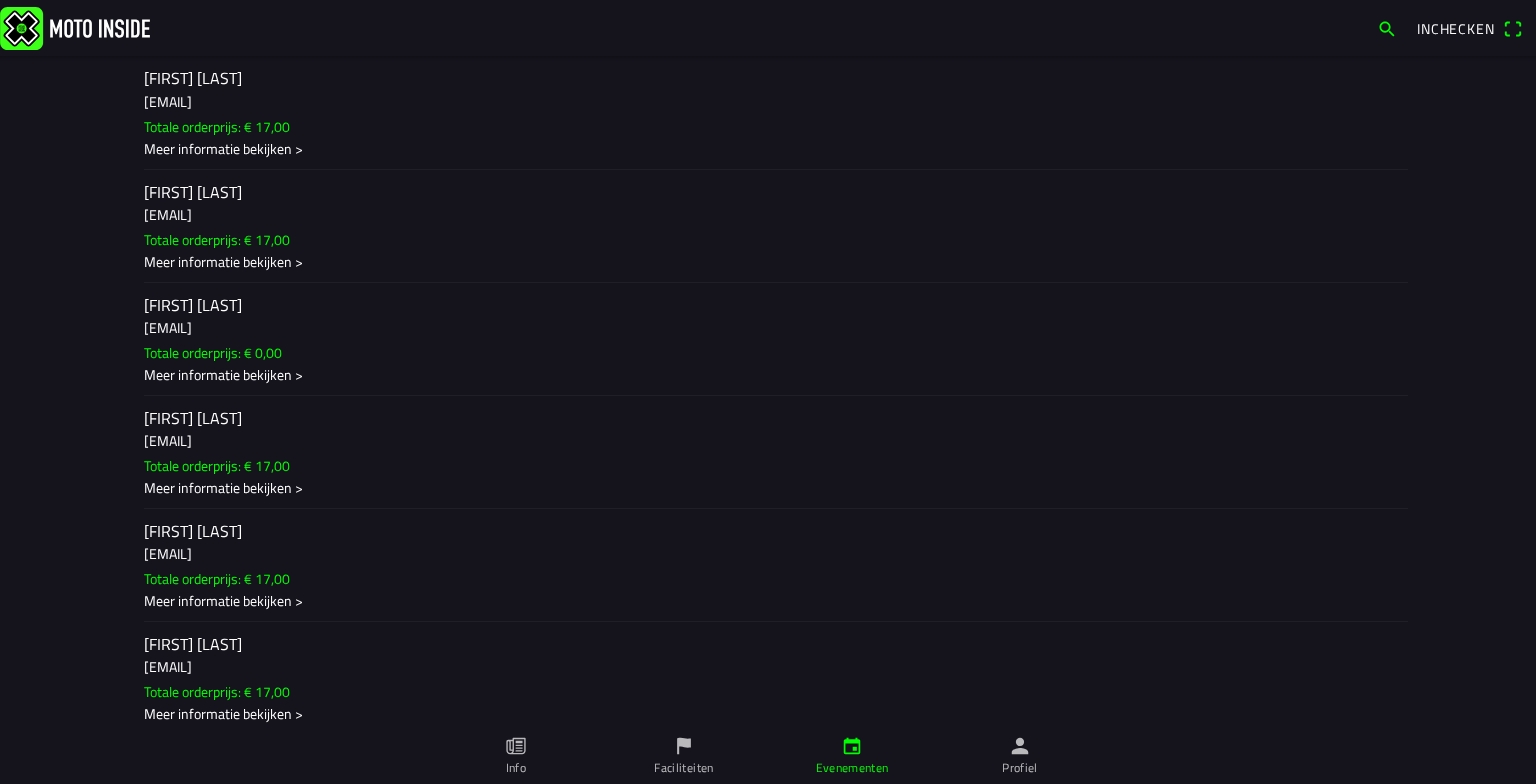 scroll, scrollTop: 3820, scrollLeft: 0, axis: vertical 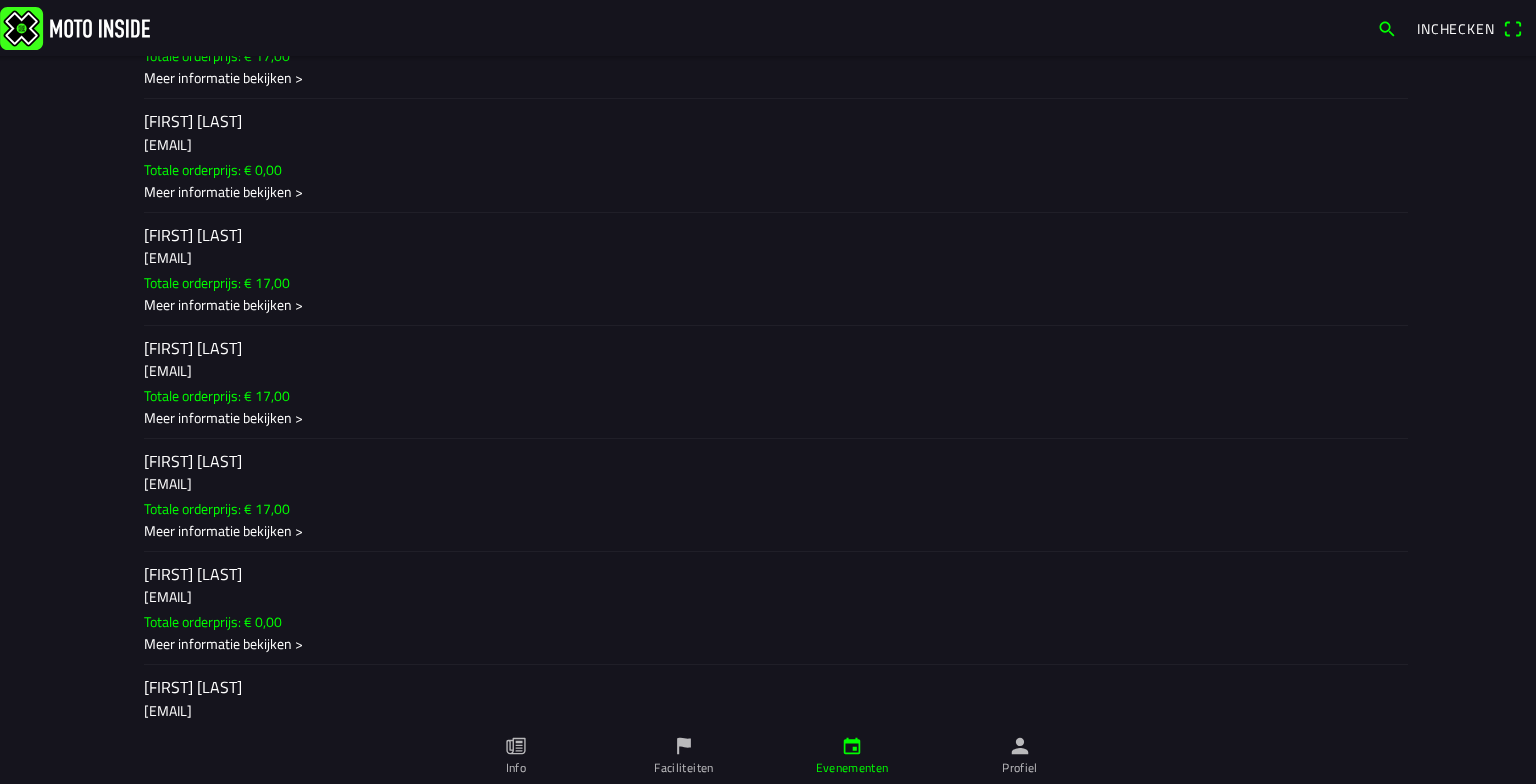 click on "Meer informatie bekijken >" 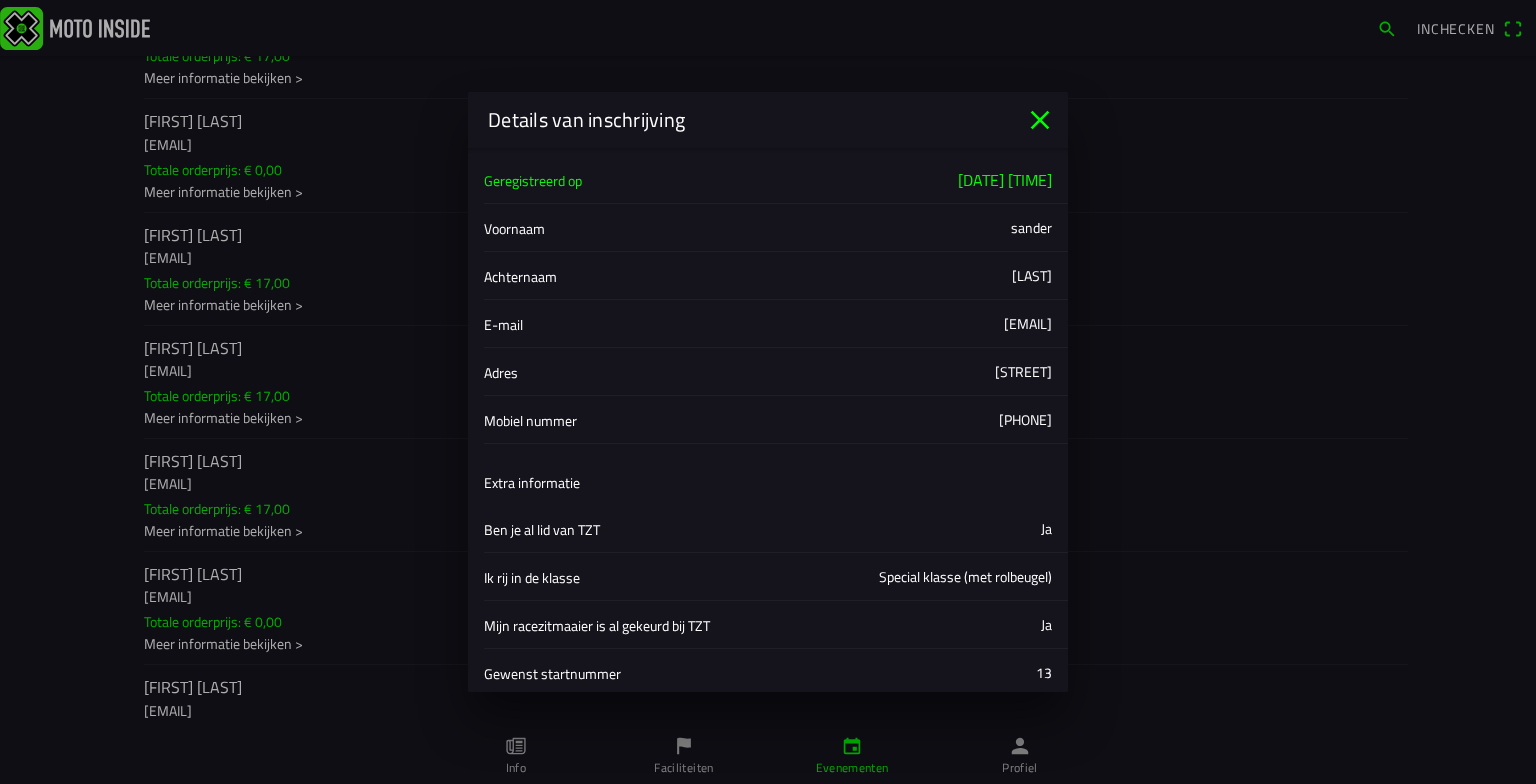 click 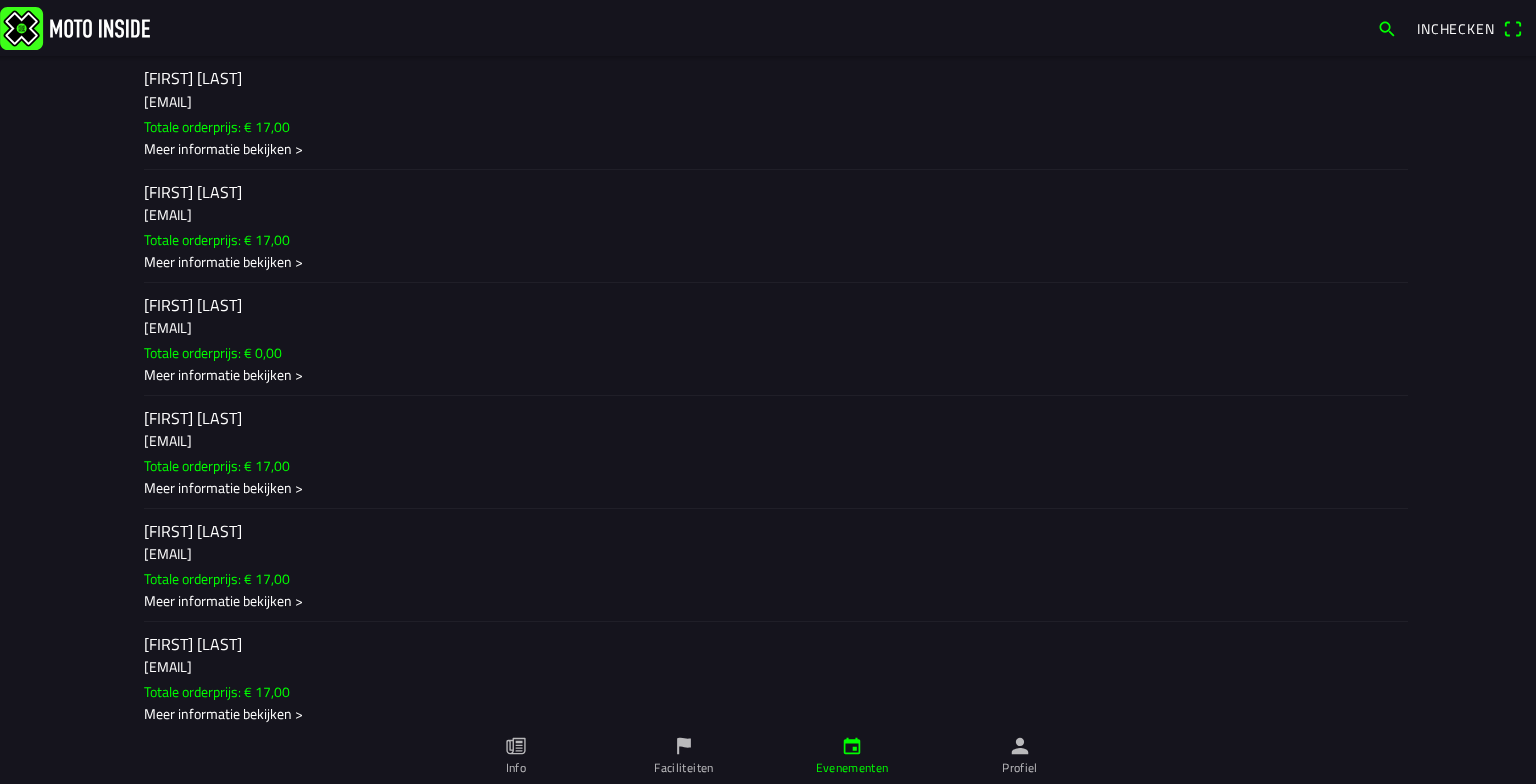 scroll, scrollTop: 2547, scrollLeft: 0, axis: vertical 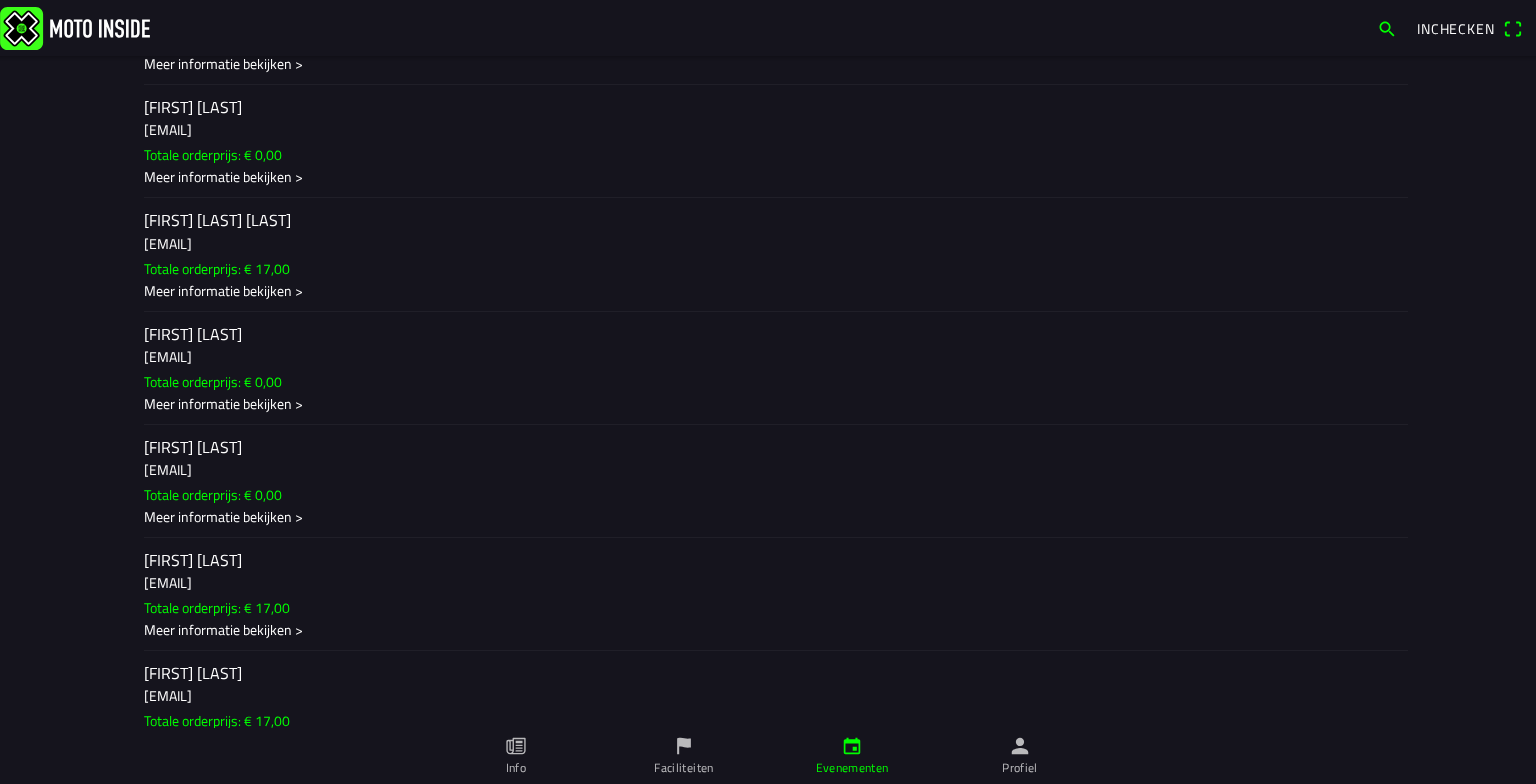 click on "[NAME]" 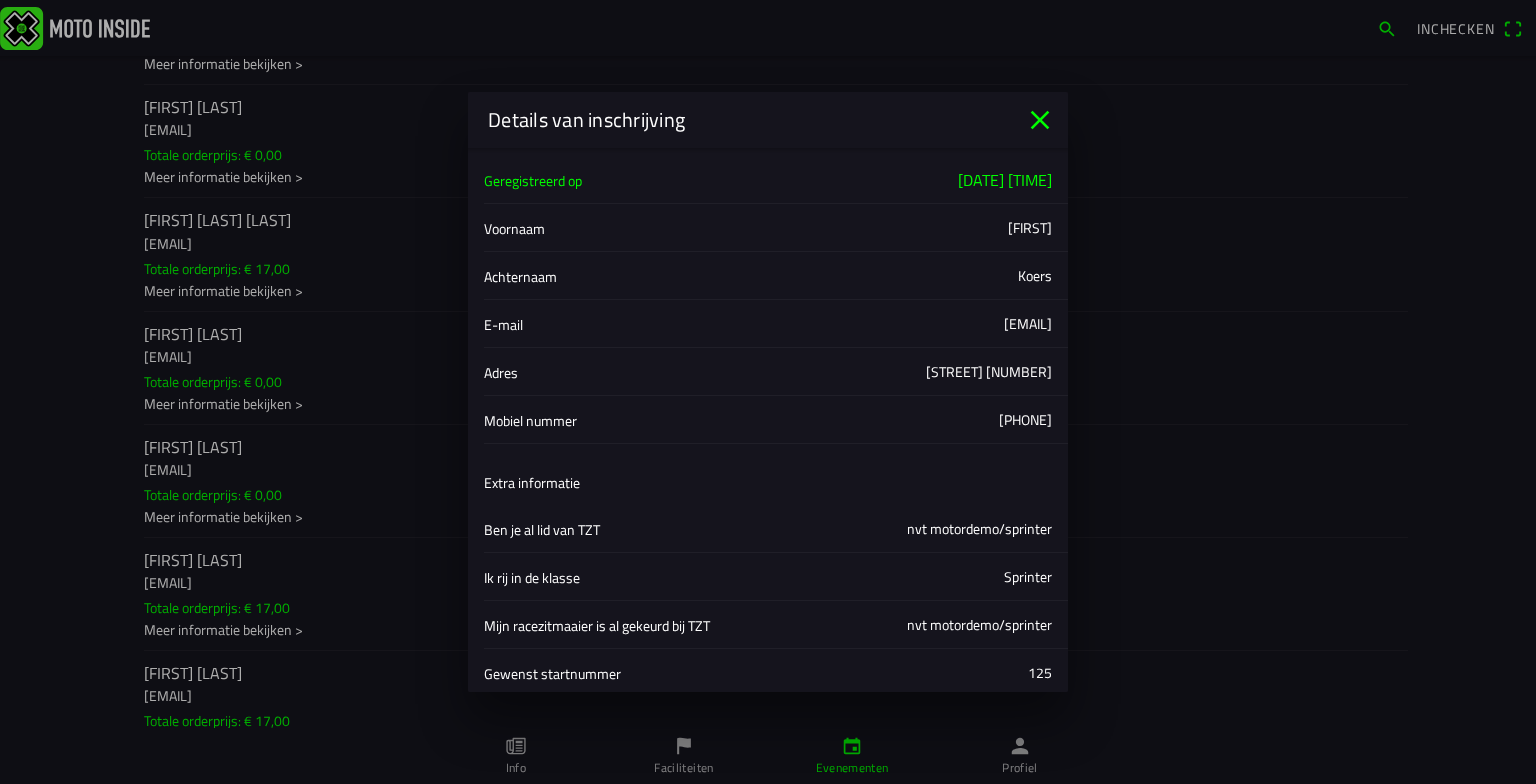 click on "Extra informatie" 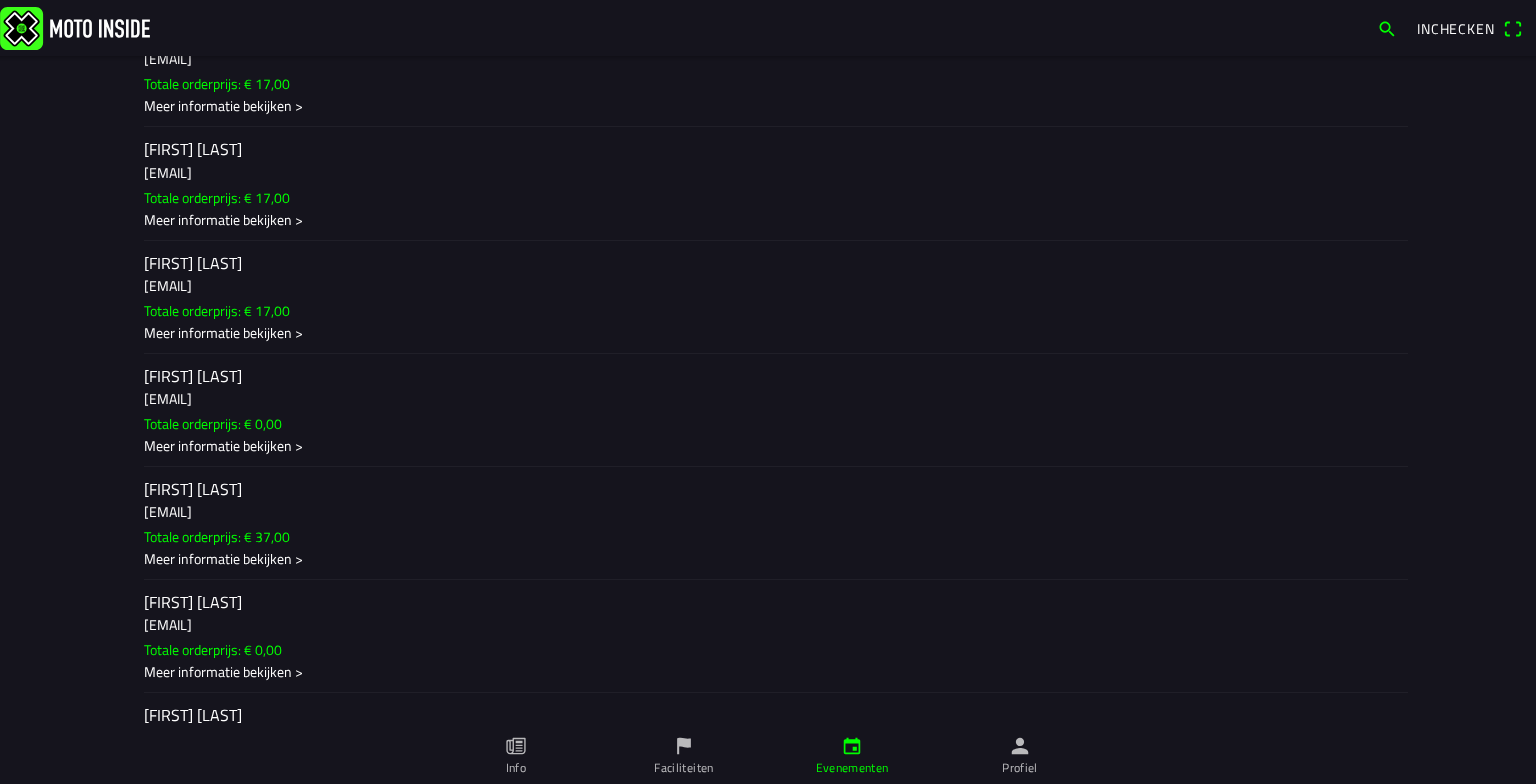 scroll, scrollTop: 3184, scrollLeft: 0, axis: vertical 